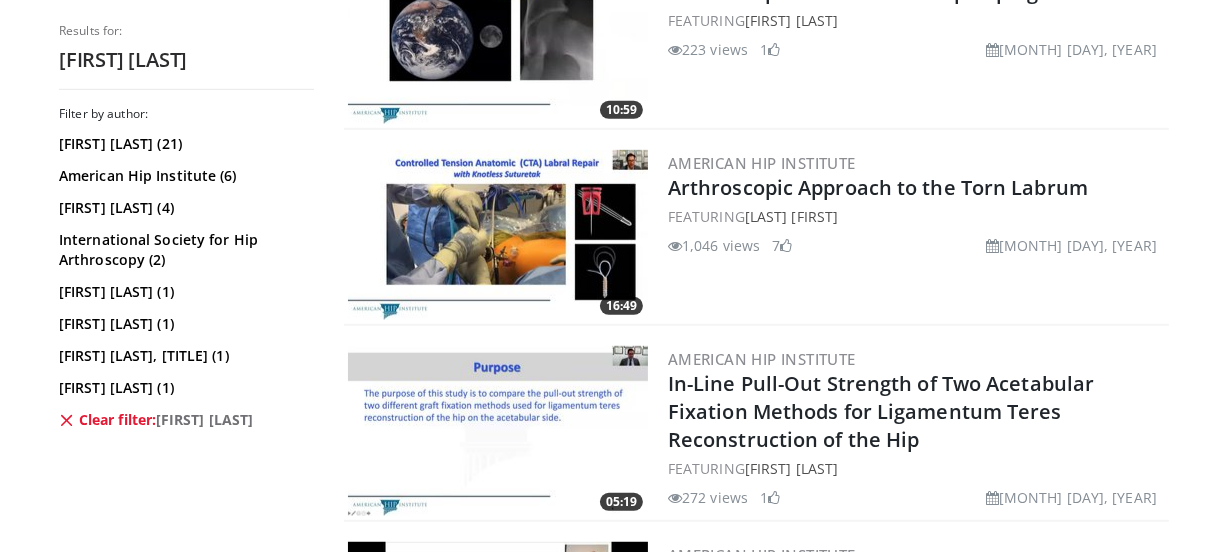 scroll, scrollTop: 1363, scrollLeft: 0, axis: vertical 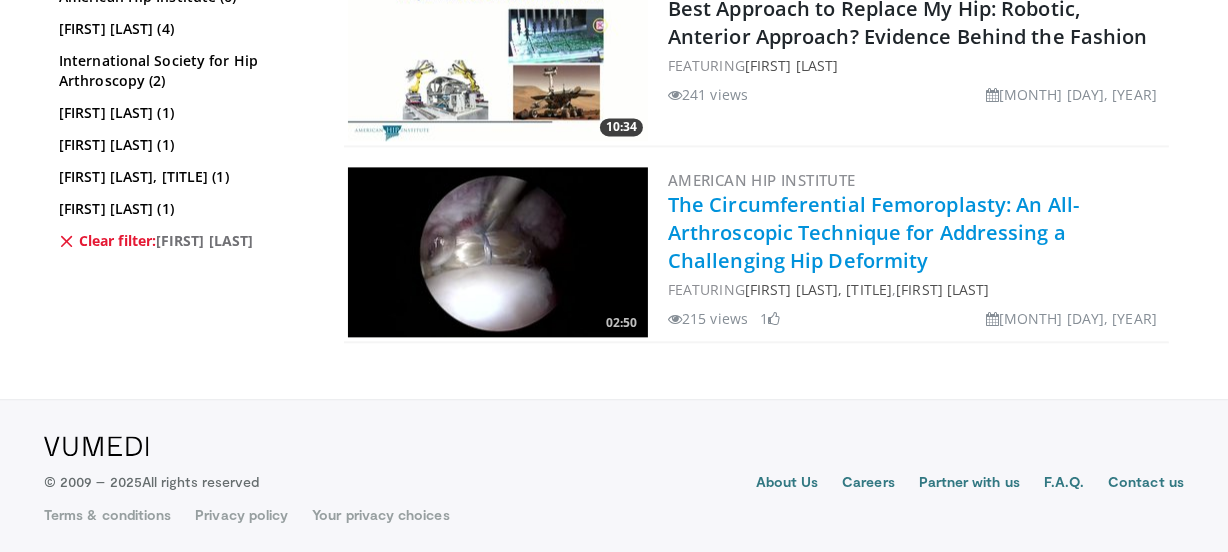 click on "The Circumferential Femoroplasty: An All-Arthroscopic Technique for Addressing a Challenging Hip Deformity" at bounding box center (873, 232) 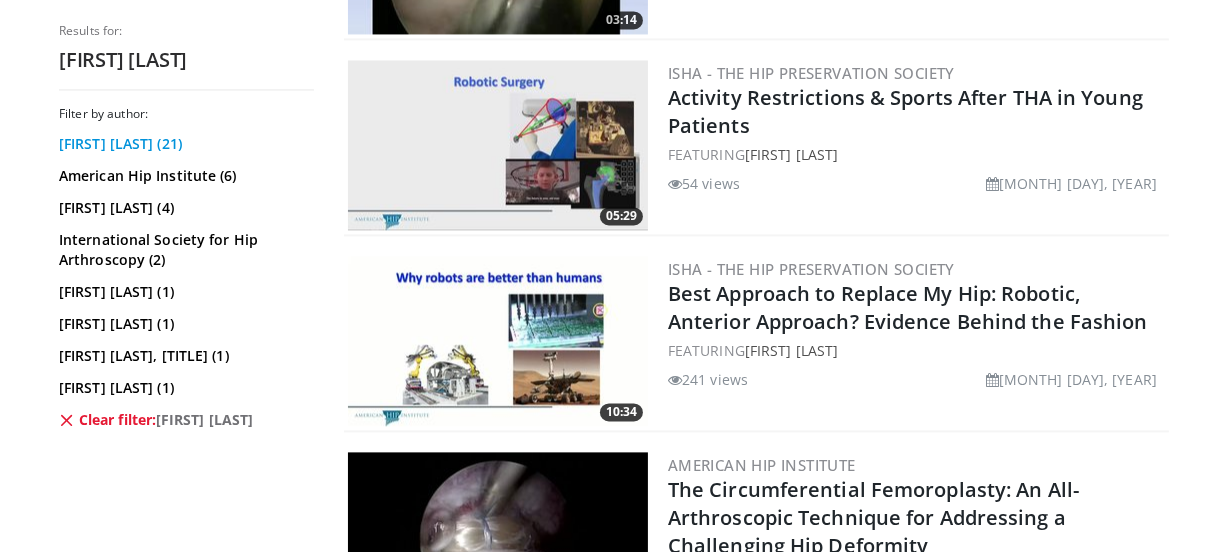 scroll, scrollTop: 3635, scrollLeft: 0, axis: vertical 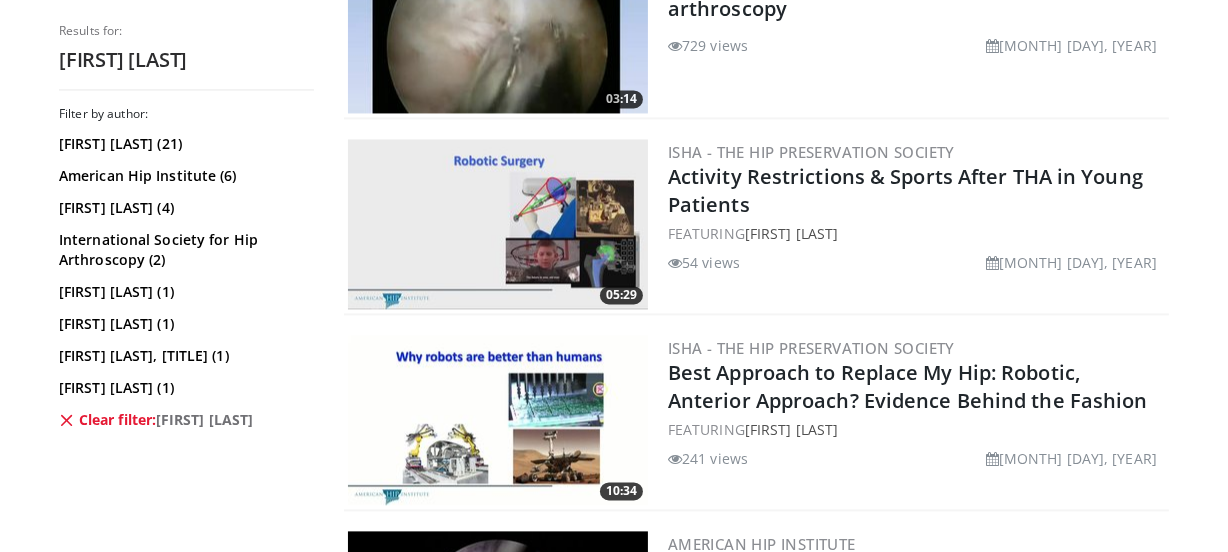 drag, startPoint x: 166, startPoint y: 150, endPoint x: 181, endPoint y: 154, distance: 15.524175 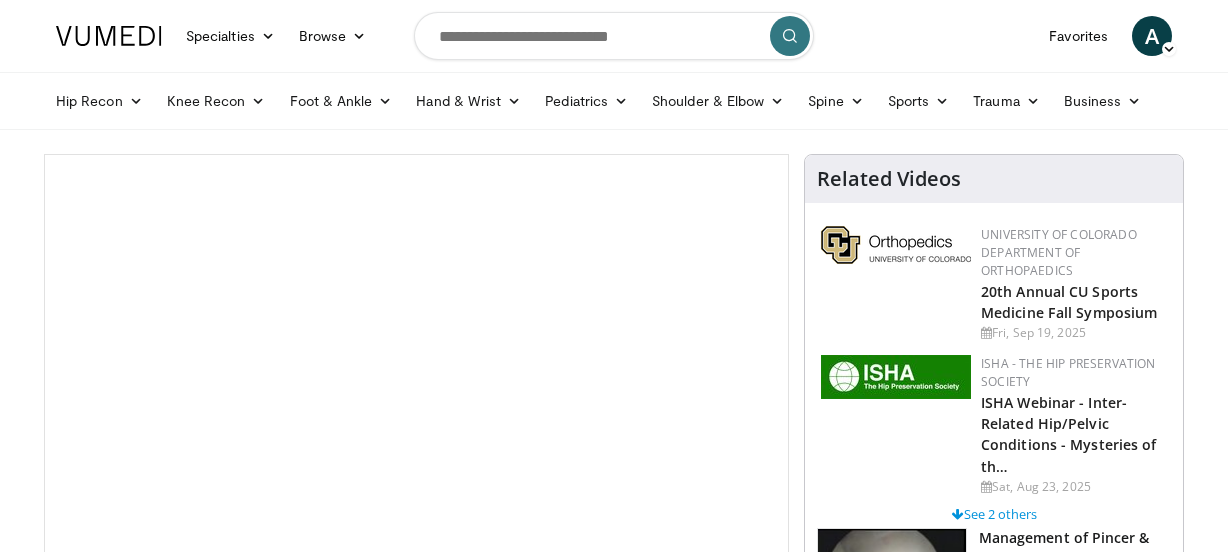 scroll, scrollTop: 0, scrollLeft: 0, axis: both 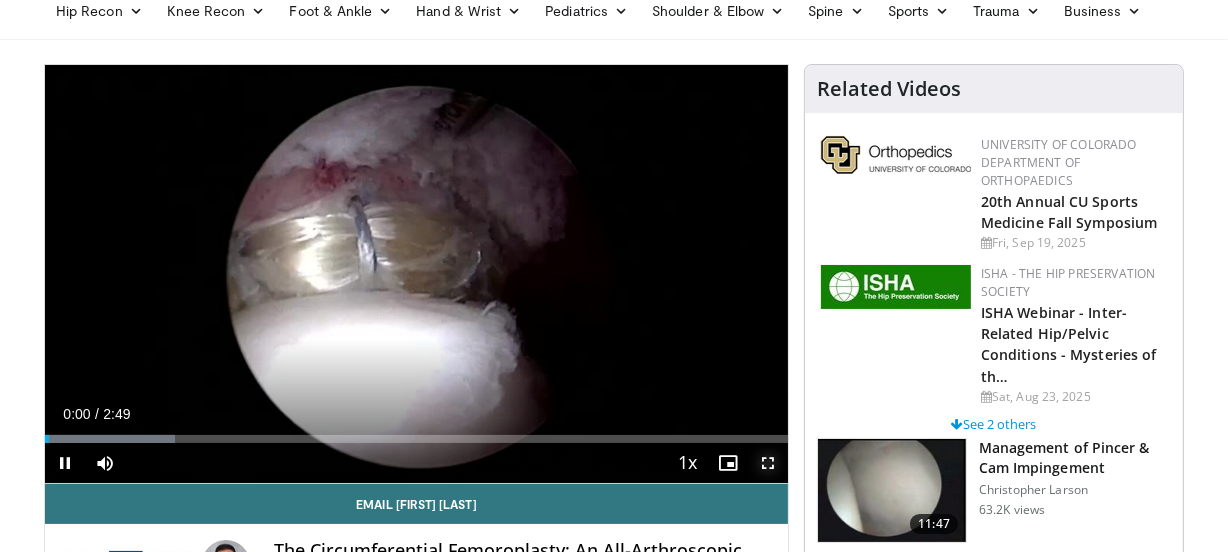 click at bounding box center [768, 463] 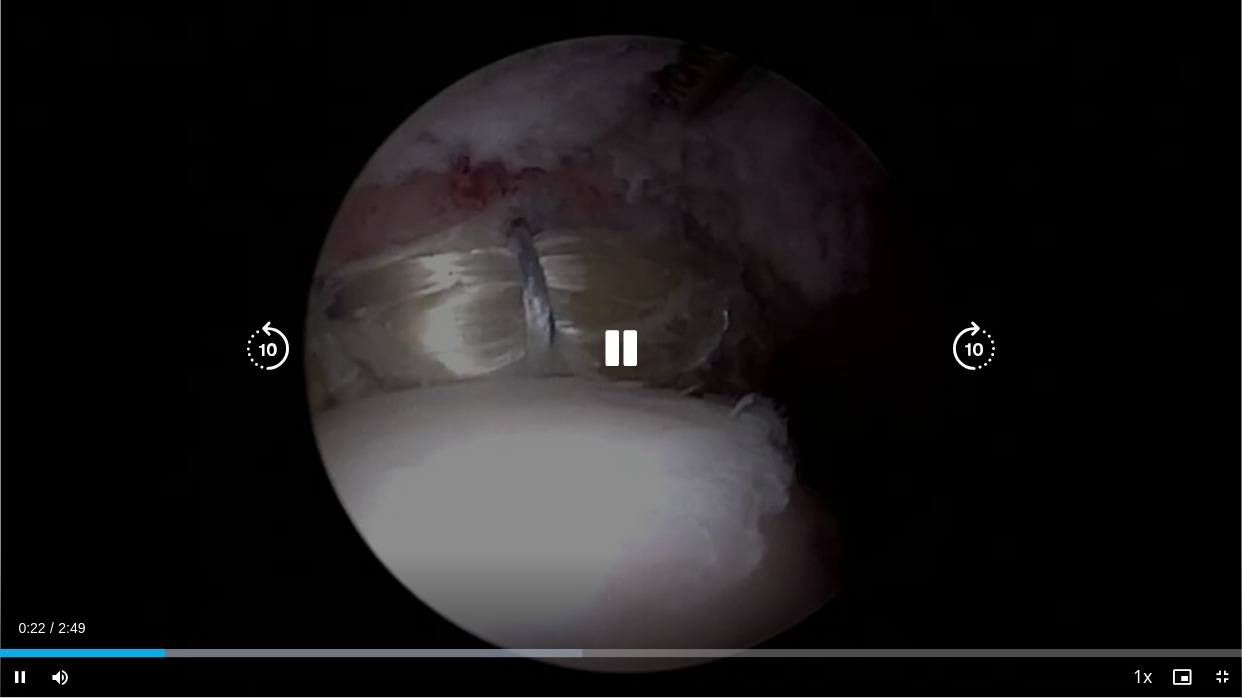 click at bounding box center [621, 349] 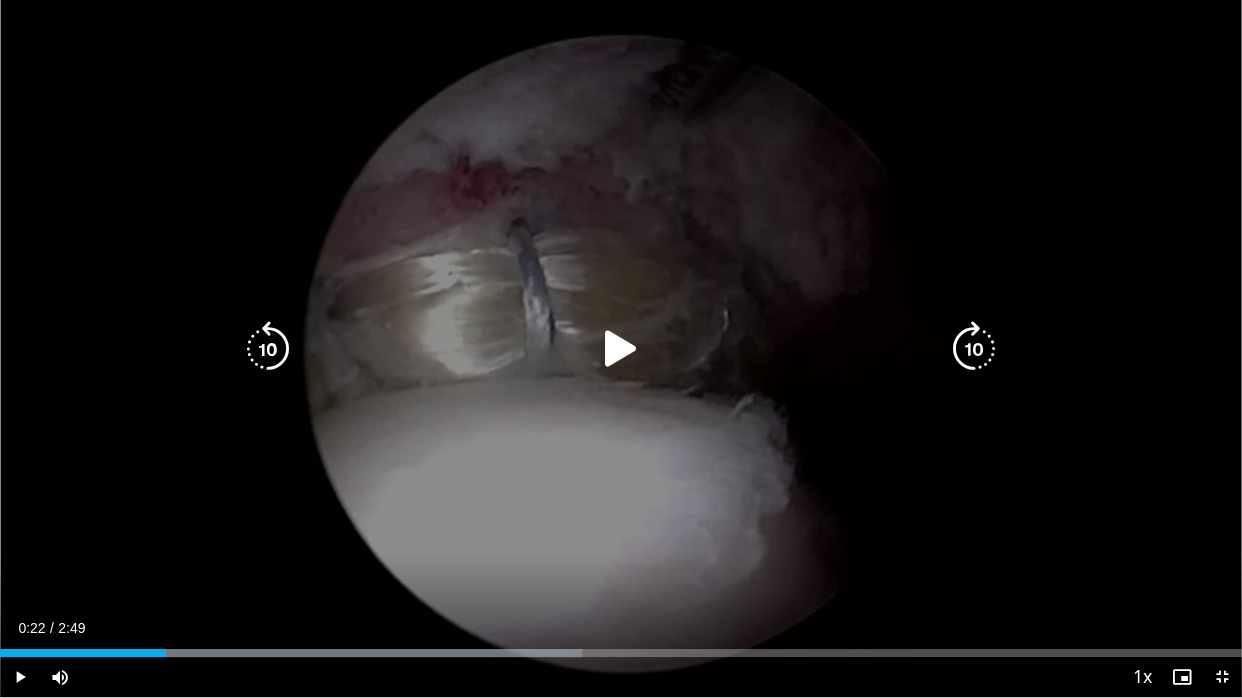 click on "20 seconds
Tap to unmute" at bounding box center [621, 348] 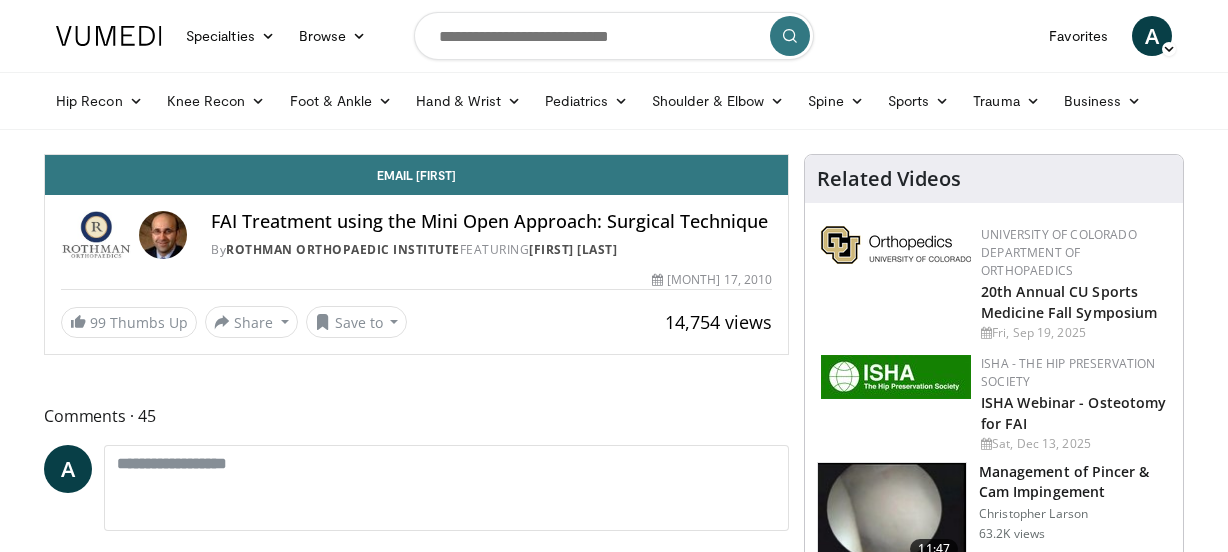 scroll, scrollTop: 0, scrollLeft: 0, axis: both 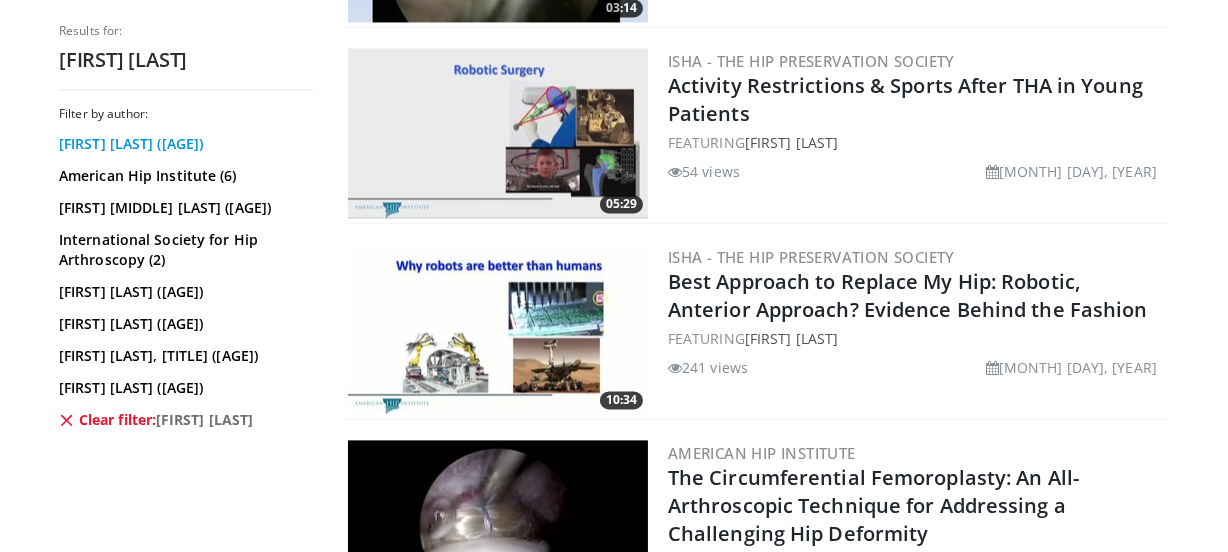 click on "[FIRST] [LAST] ([AGE])" at bounding box center (184, 144) 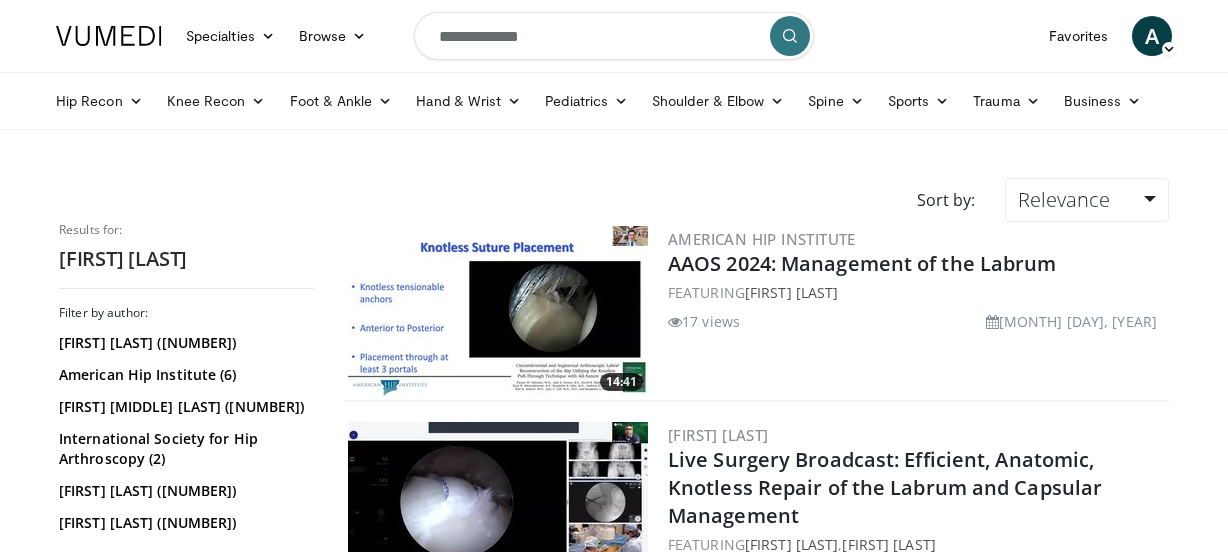 scroll, scrollTop: 0, scrollLeft: 0, axis: both 